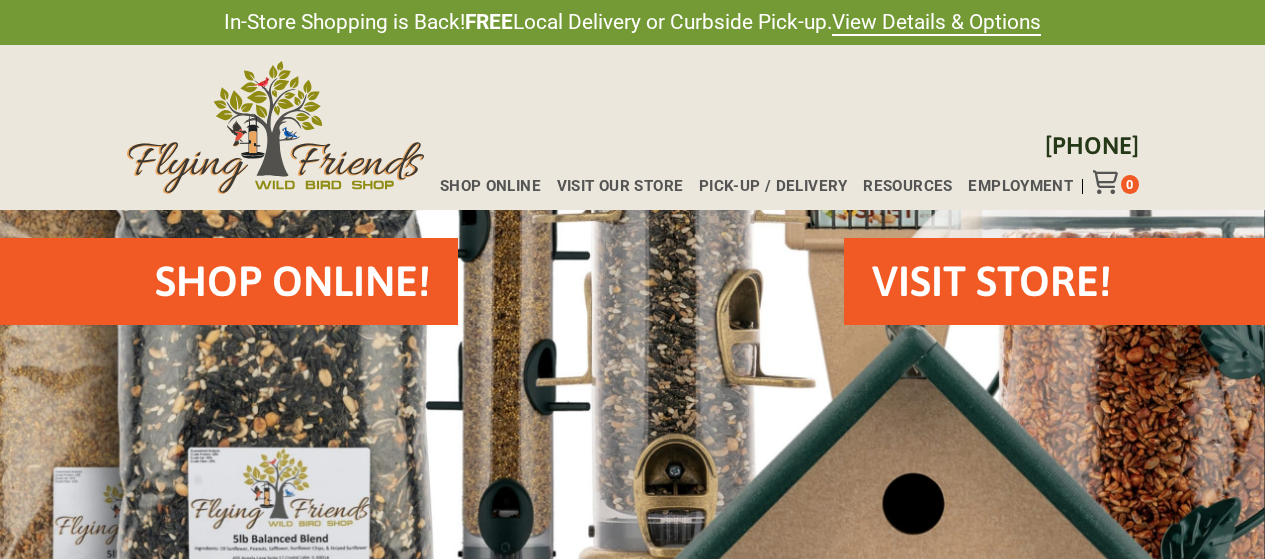 scroll, scrollTop: 0, scrollLeft: 0, axis: both 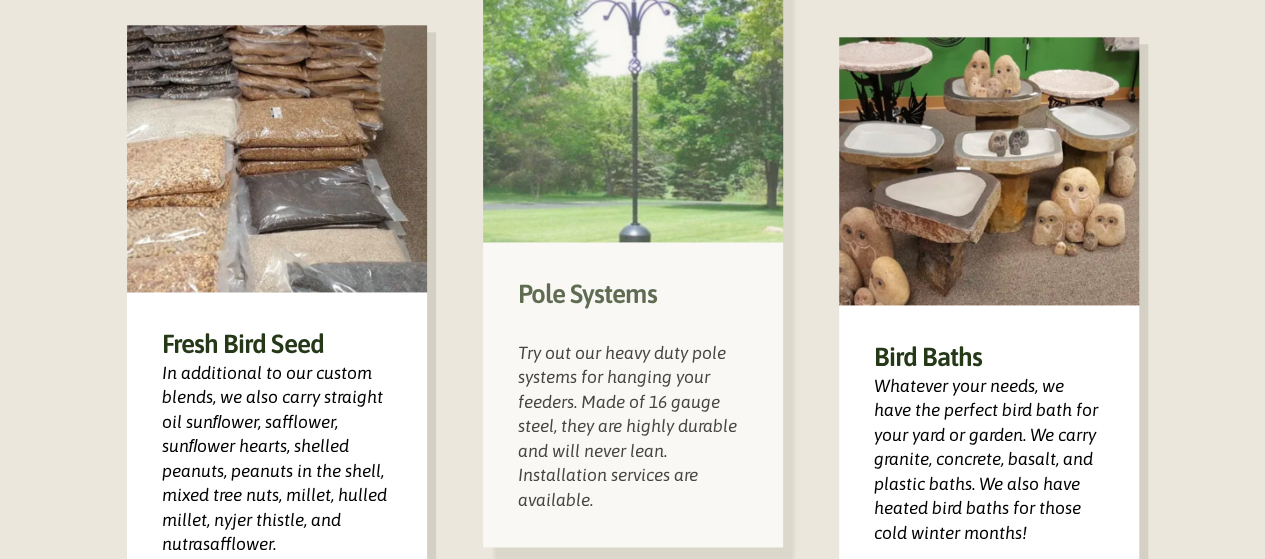 click on "Pole Systems
Try out our heavy duty pole systems for hanging your feeders. Made of 16 gauge steel, they are highly durable and will never lean.	Installation services are available." at bounding box center [633, 394] 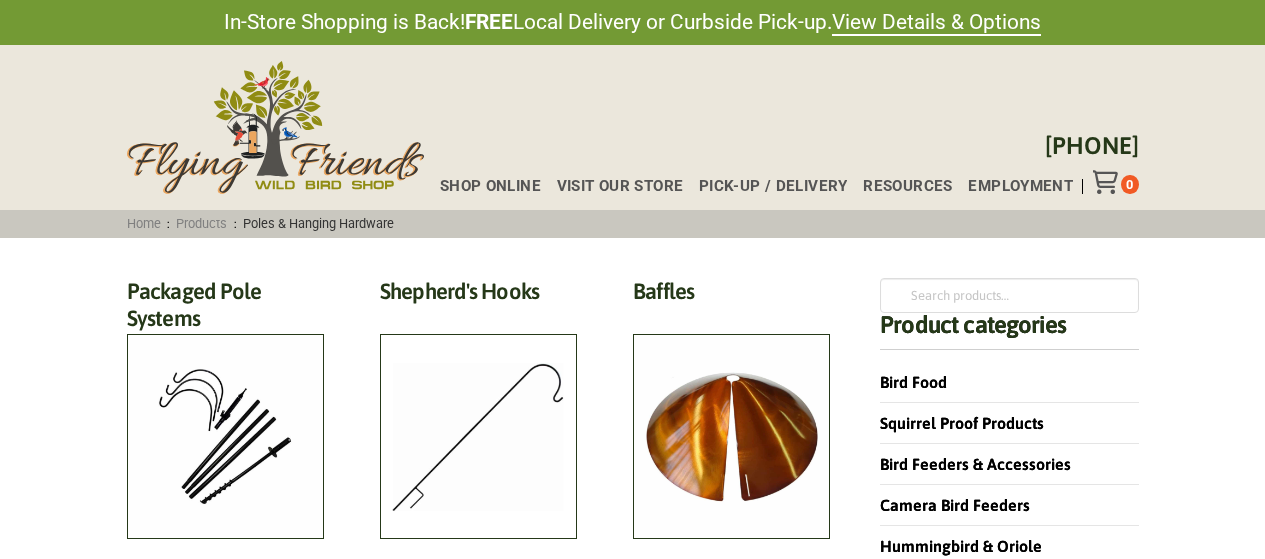 scroll, scrollTop: 0, scrollLeft: 0, axis: both 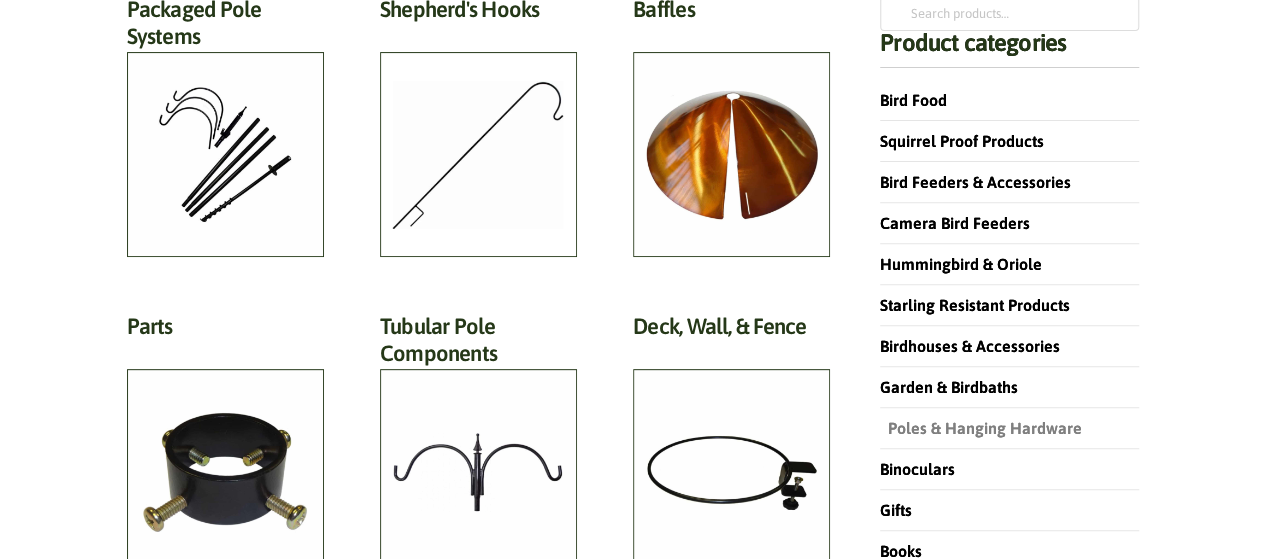 click on "Poles & Hanging Hardware" at bounding box center (981, 428) 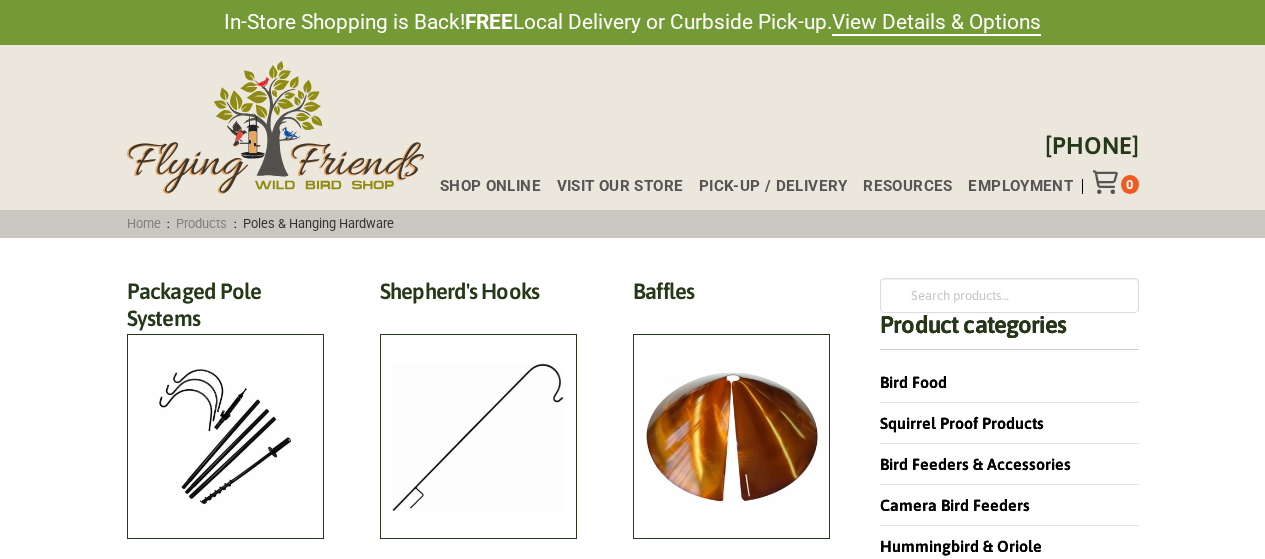 scroll, scrollTop: 0, scrollLeft: 0, axis: both 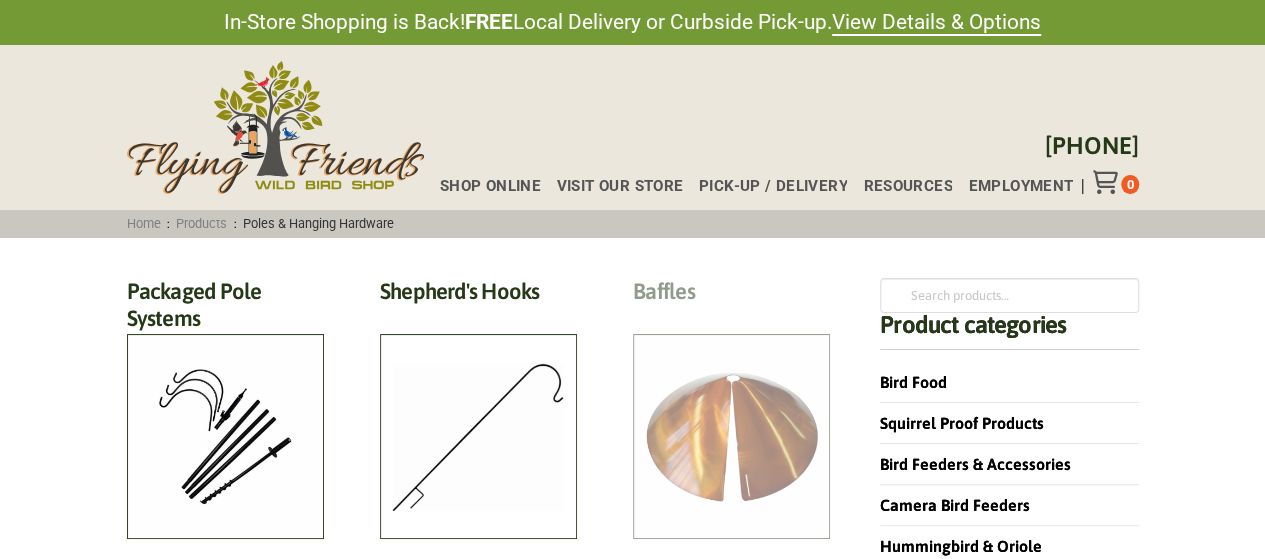 click on "Baffles  (8)" at bounding box center [731, 296] 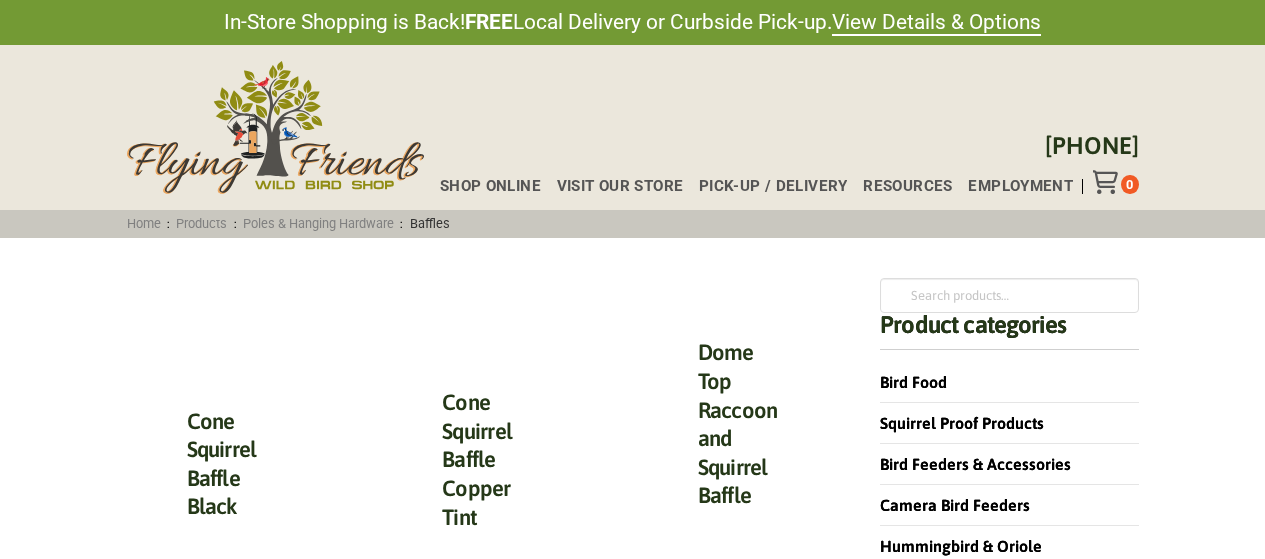 scroll, scrollTop: 0, scrollLeft: 0, axis: both 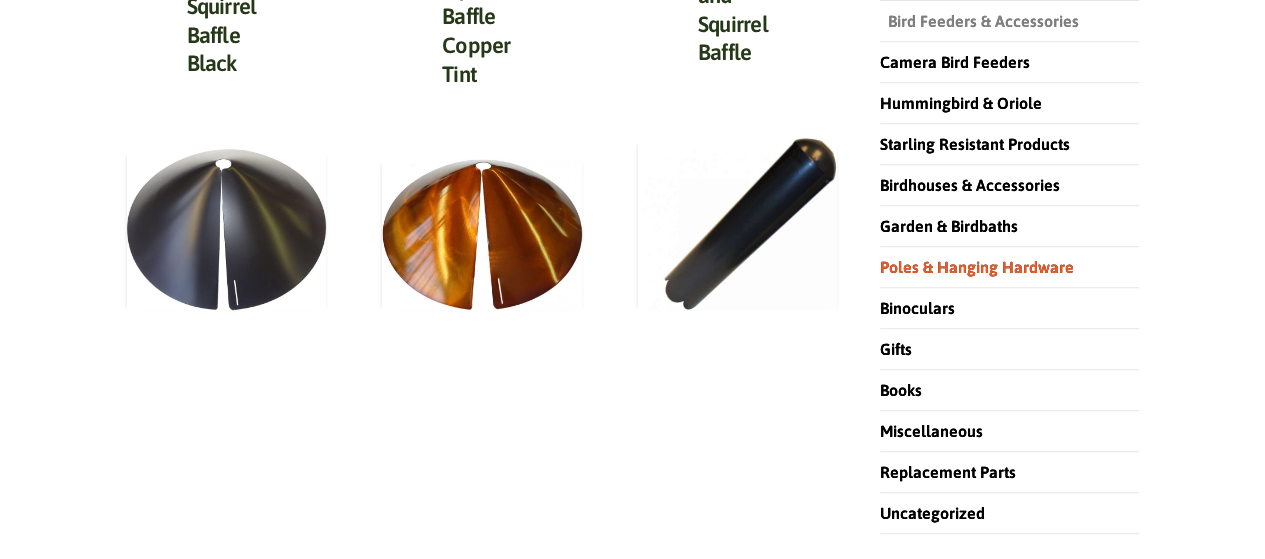 click on "Bird Feeders & Accessories" at bounding box center [979, 21] 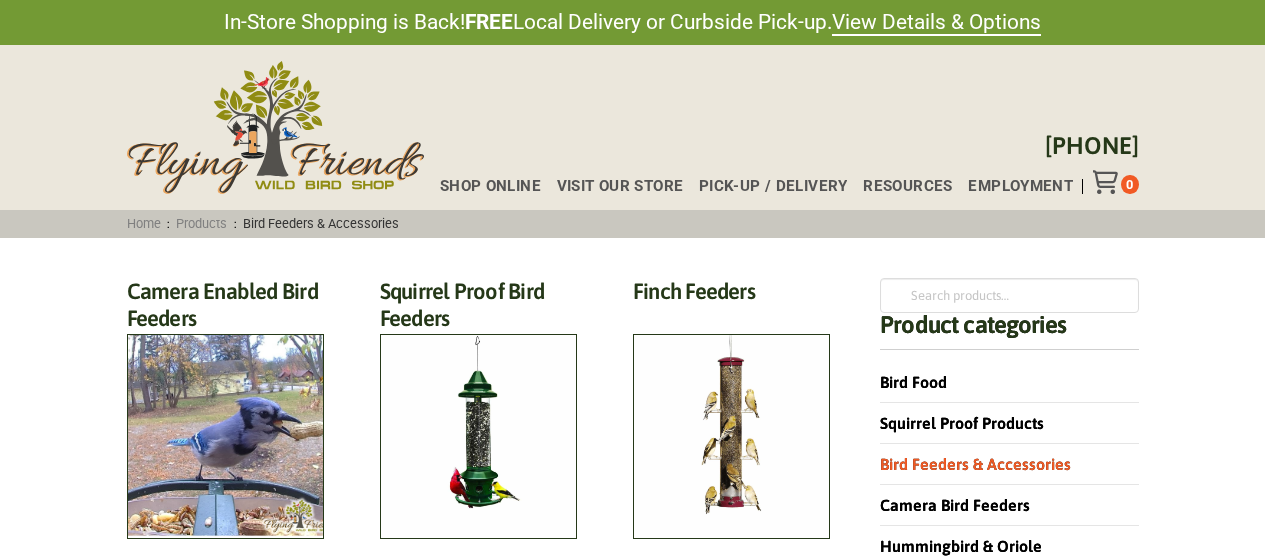 scroll, scrollTop: 0, scrollLeft: 0, axis: both 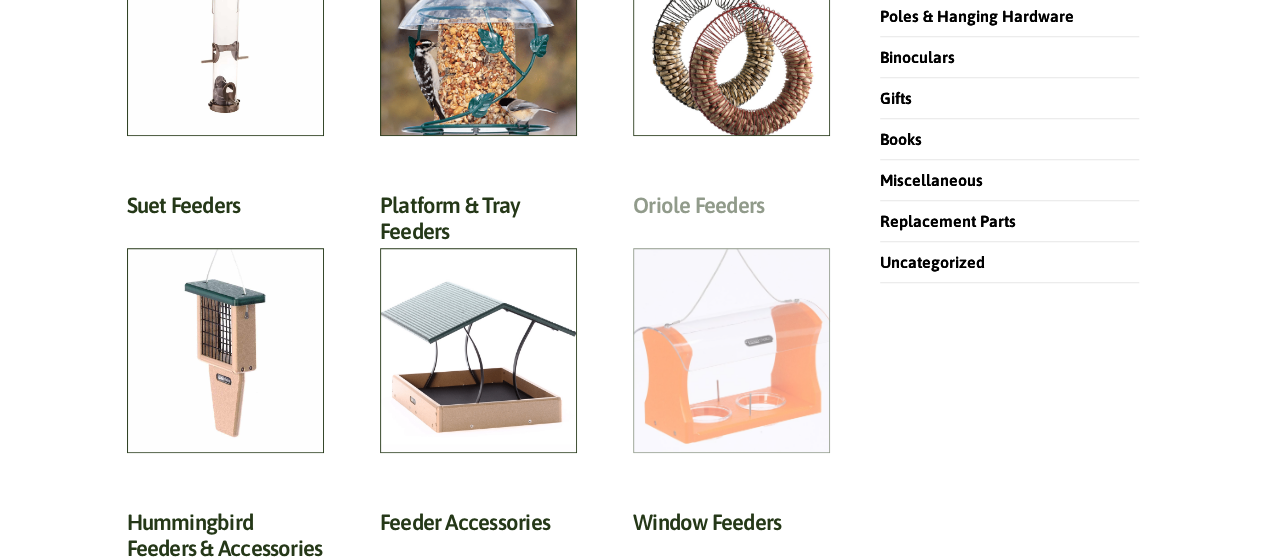 click on "Oriole Feeders  (7)" at bounding box center (731, 210) 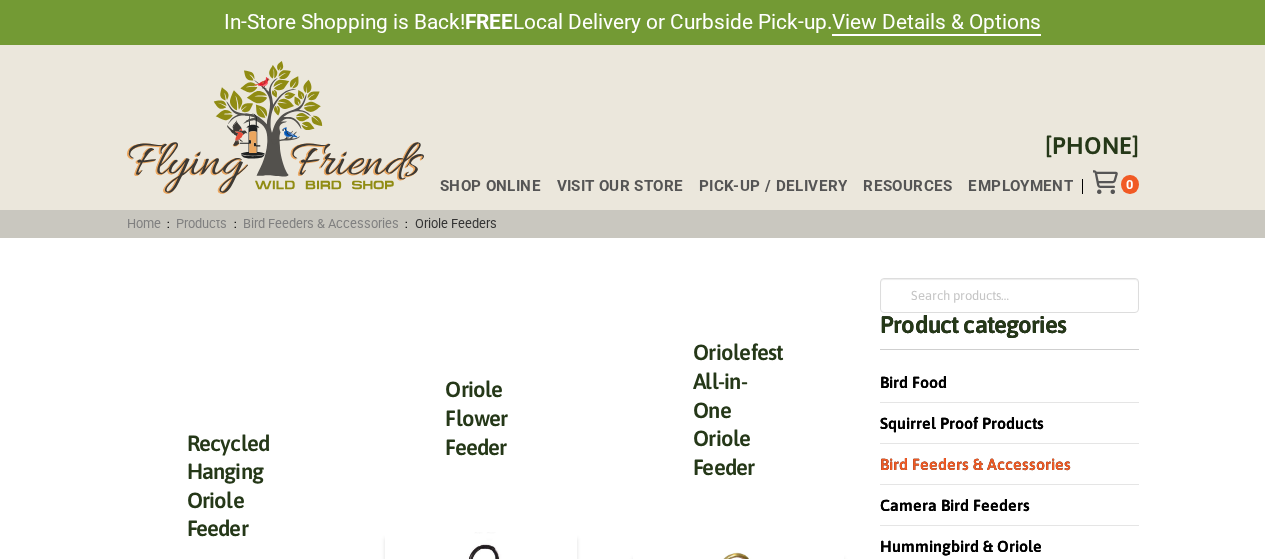 scroll, scrollTop: 0, scrollLeft: 0, axis: both 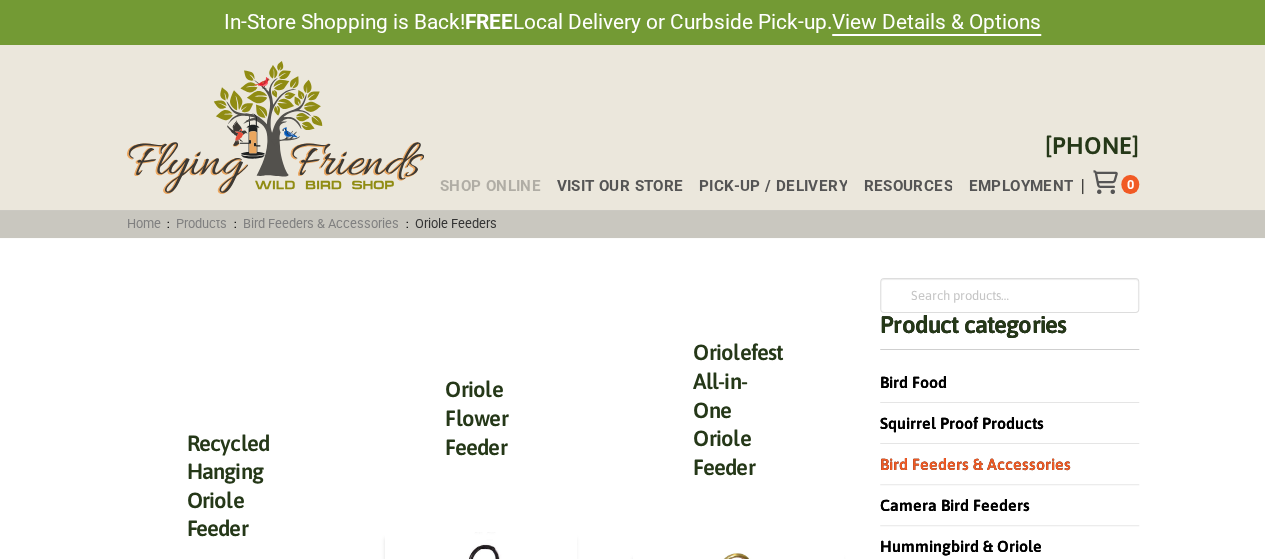 click on "Shop Online" at bounding box center (490, 186) 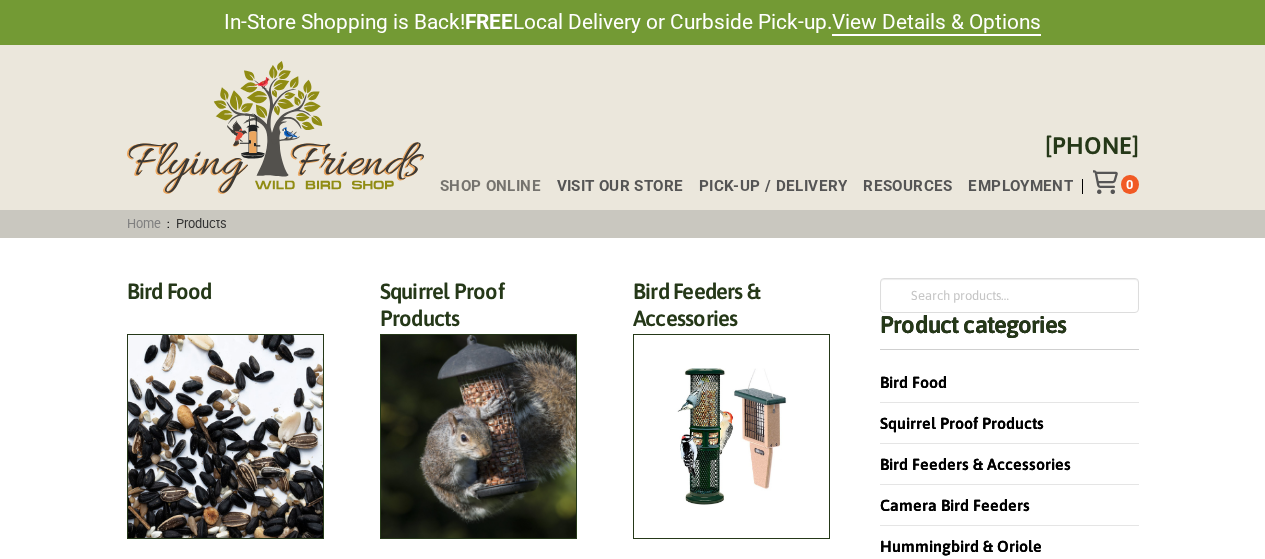 scroll, scrollTop: 0, scrollLeft: 0, axis: both 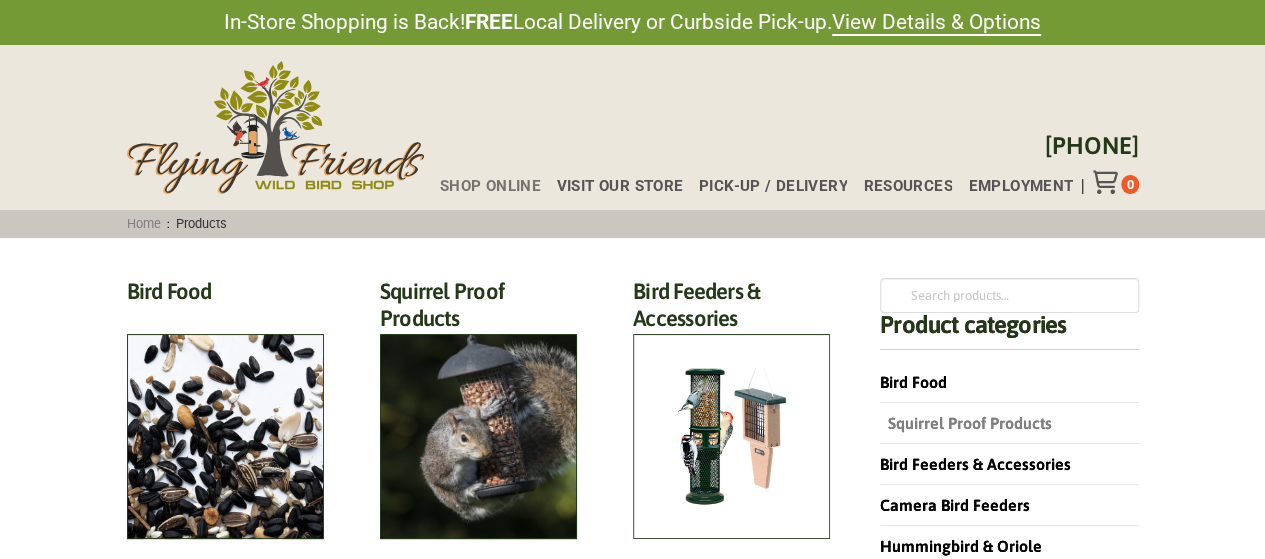 click on "Squirrel Proof Products" at bounding box center [966, 423] 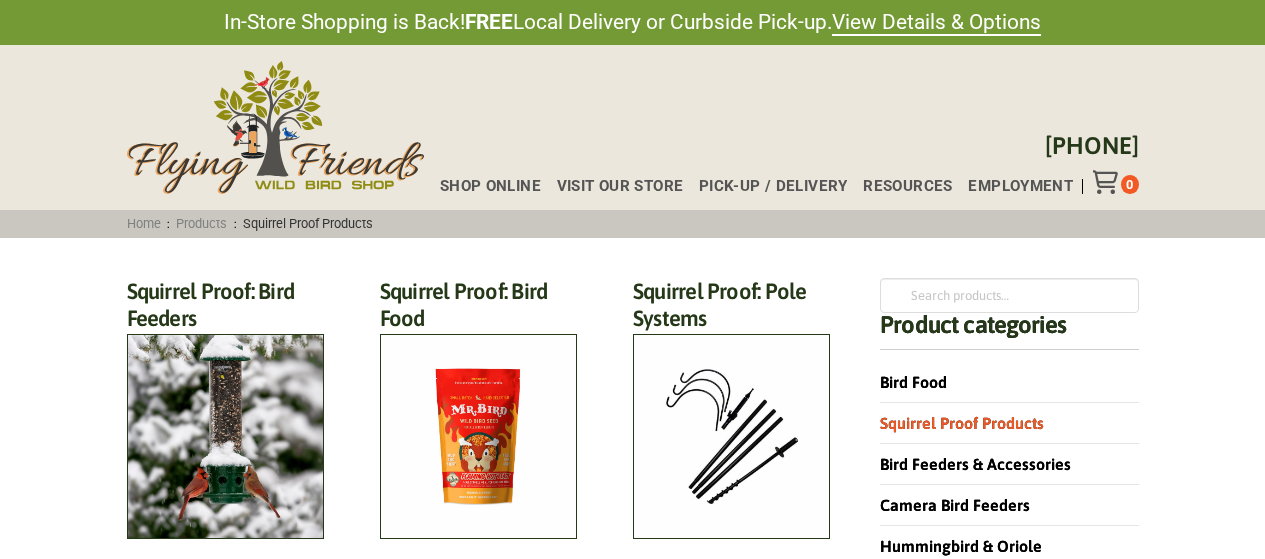 scroll, scrollTop: 0, scrollLeft: 0, axis: both 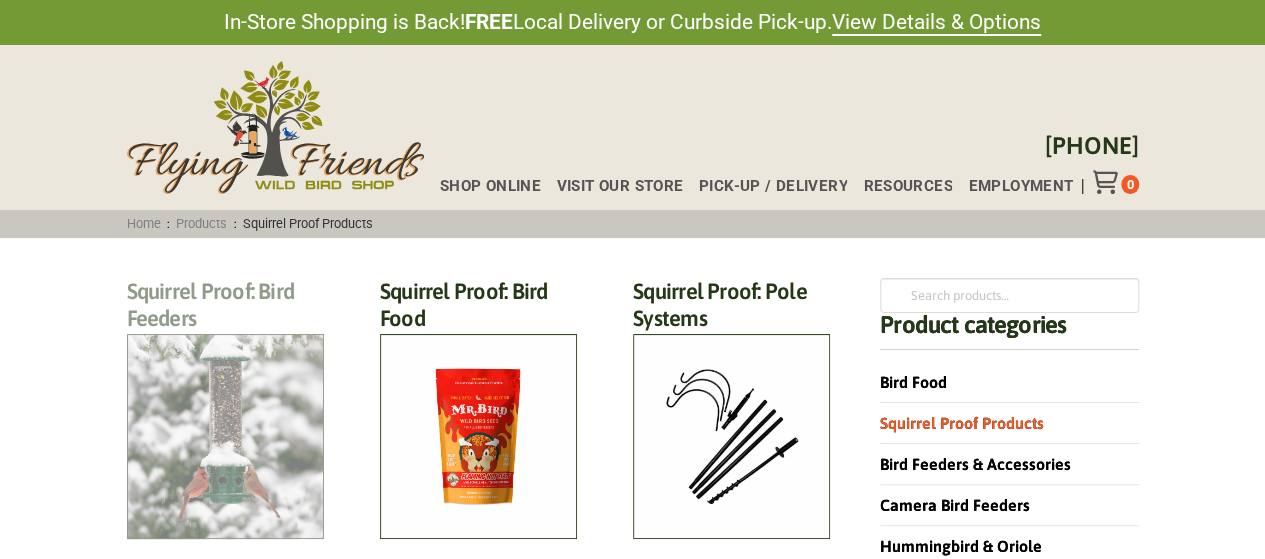 click on "Squirrel Proof: Bird Feeders  (12)" at bounding box center (225, 310) 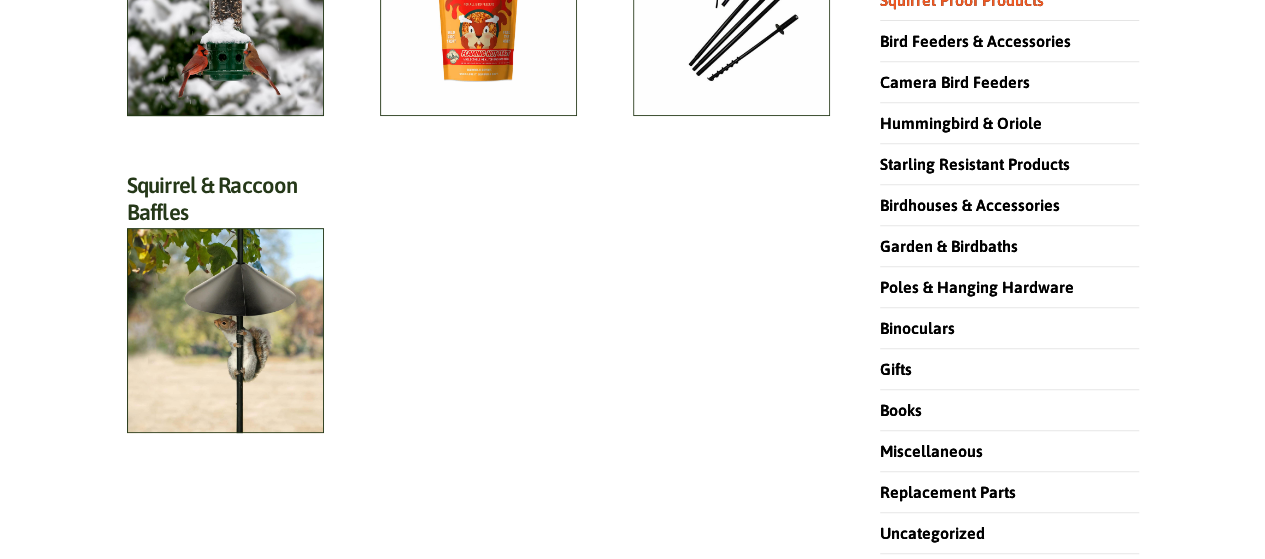 scroll, scrollTop: 426, scrollLeft: 0, axis: vertical 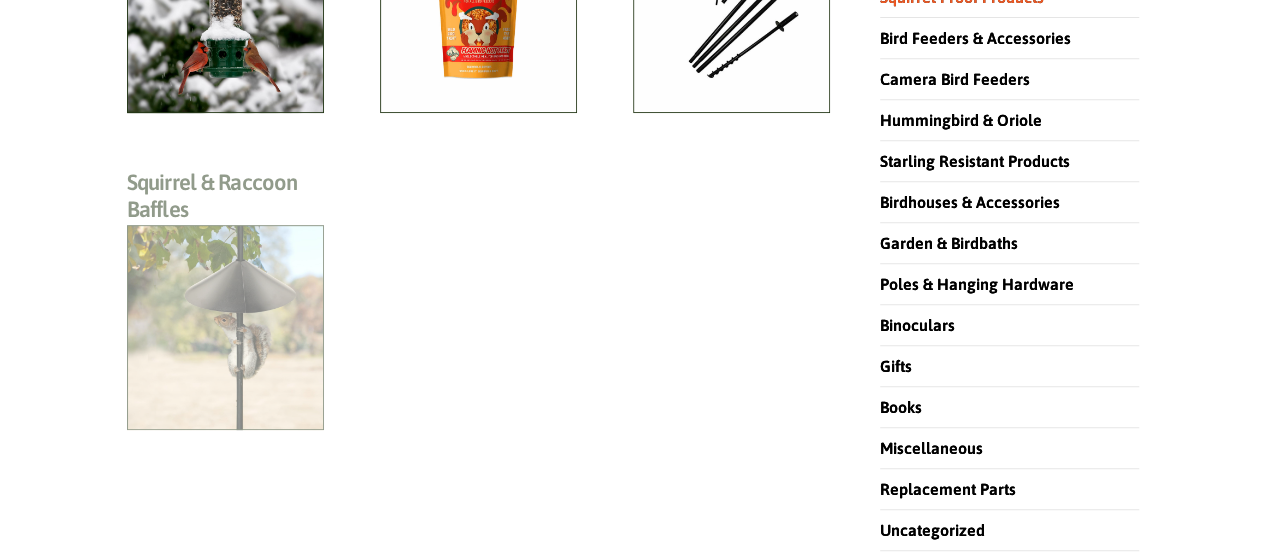 click on "Squirrel & Raccoon Baffles  (12)" at bounding box center [225, 201] 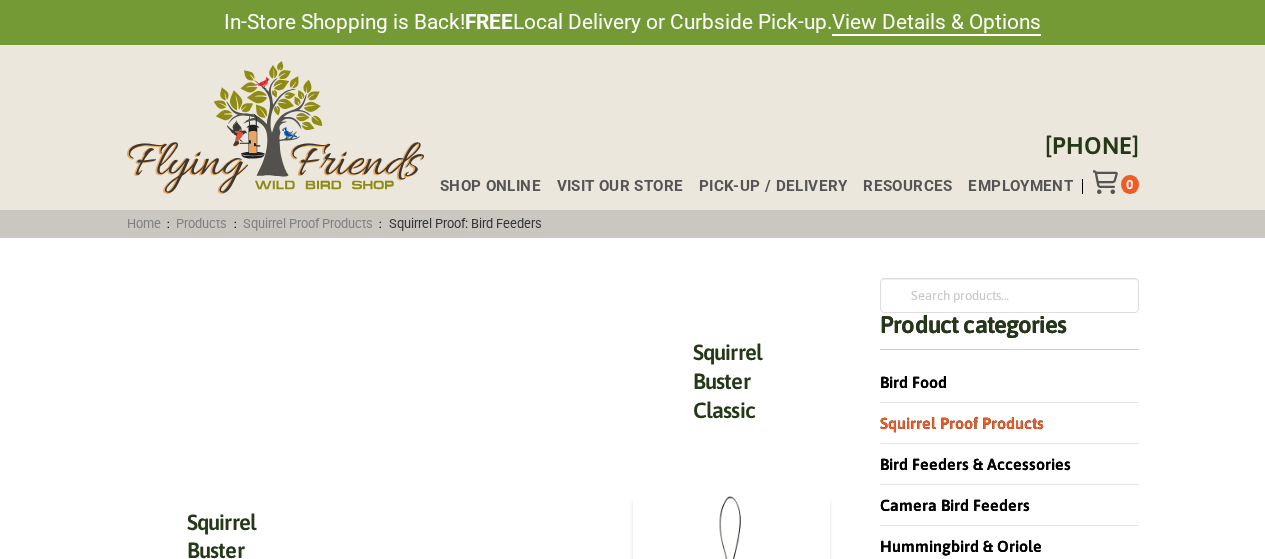 scroll, scrollTop: 0, scrollLeft: 0, axis: both 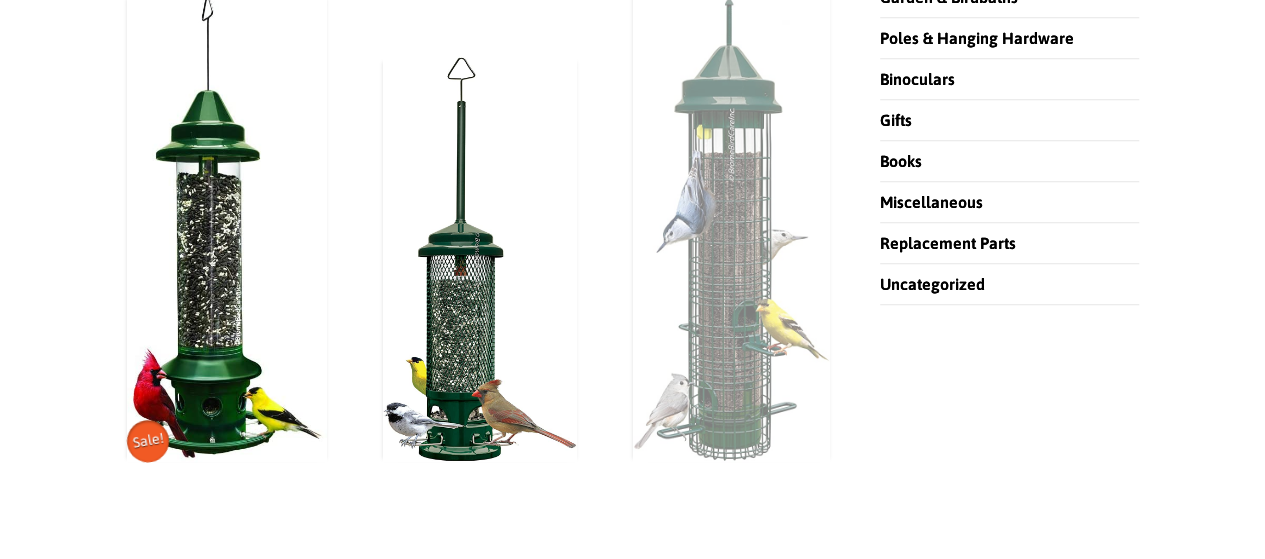click at bounding box center (732, 142) 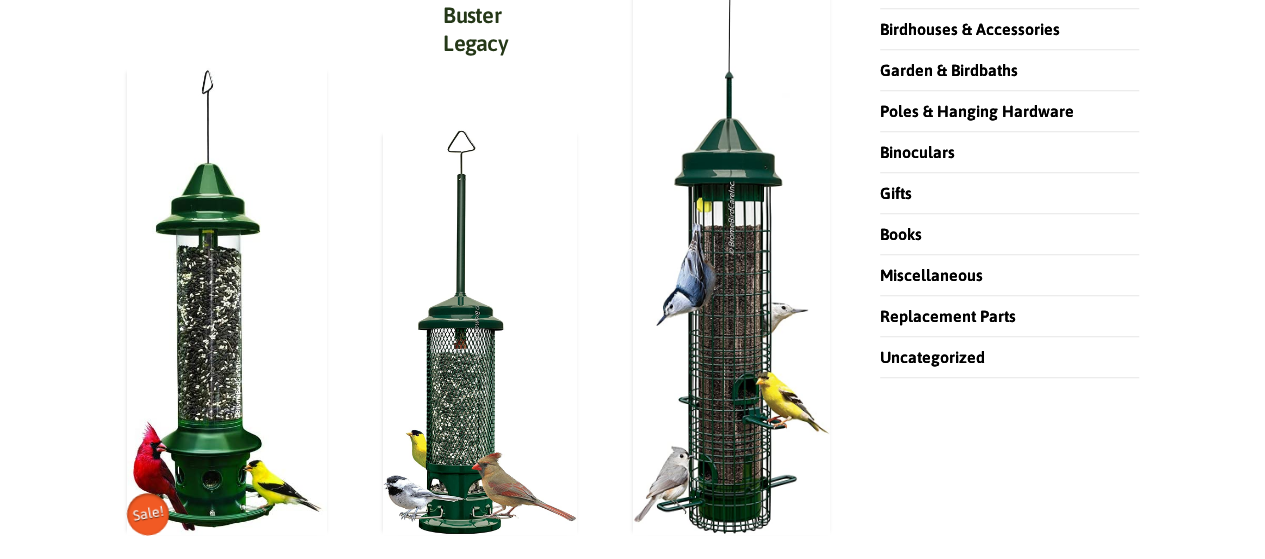 scroll, scrollTop: 674, scrollLeft: 0, axis: vertical 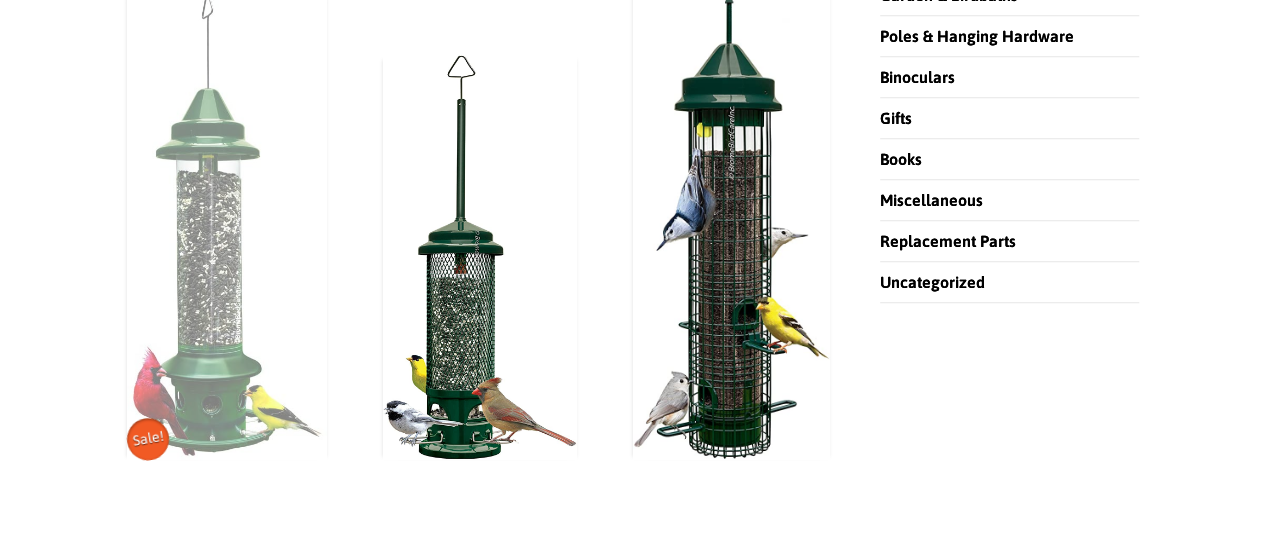 click at bounding box center (227, 225) 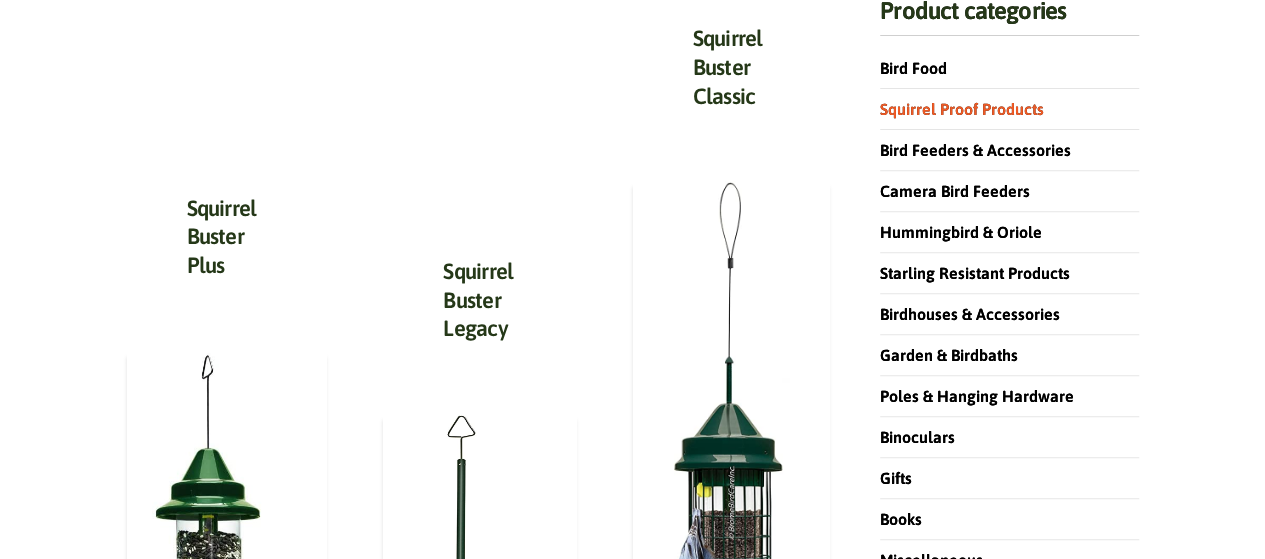 scroll, scrollTop: 151, scrollLeft: 0, axis: vertical 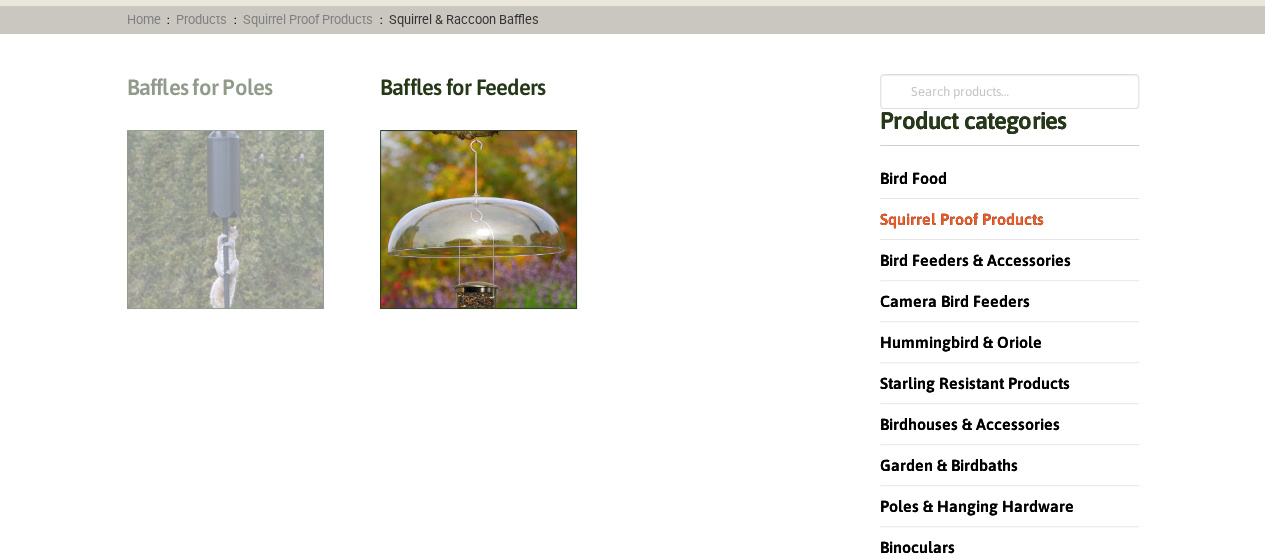 click on "Baffles for Poles  (7)" at bounding box center [225, 92] 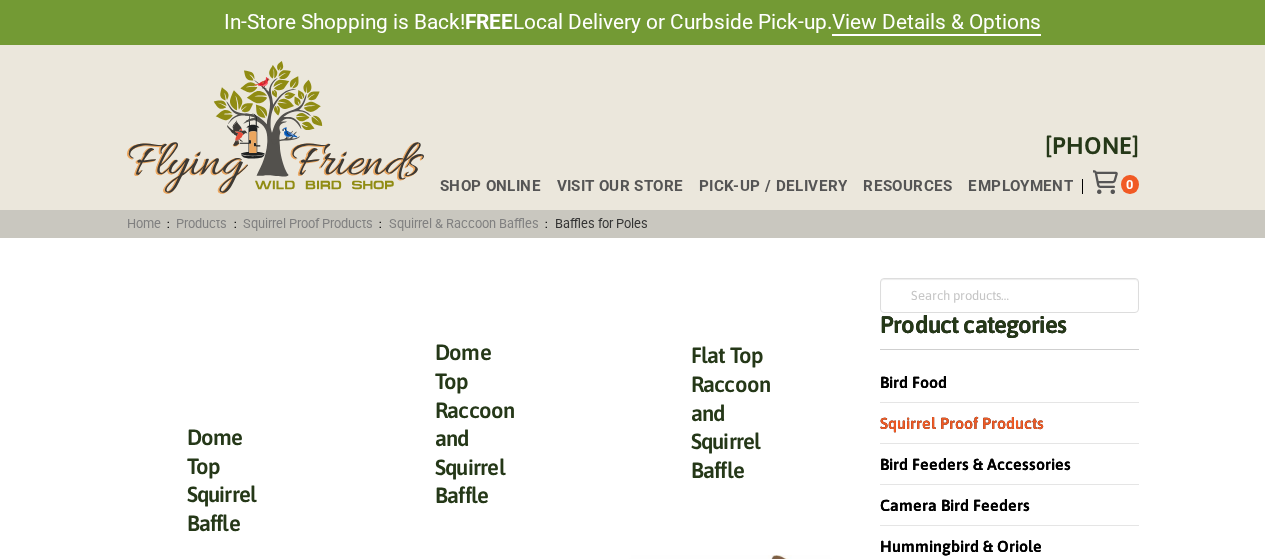 scroll, scrollTop: 0, scrollLeft: 0, axis: both 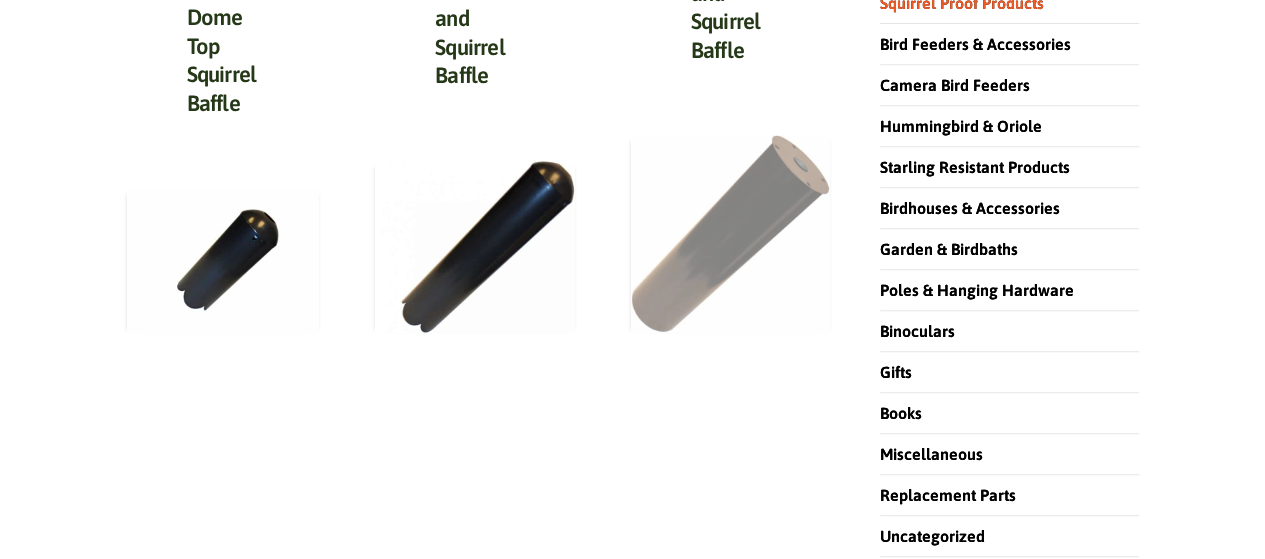 click at bounding box center (731, 233) 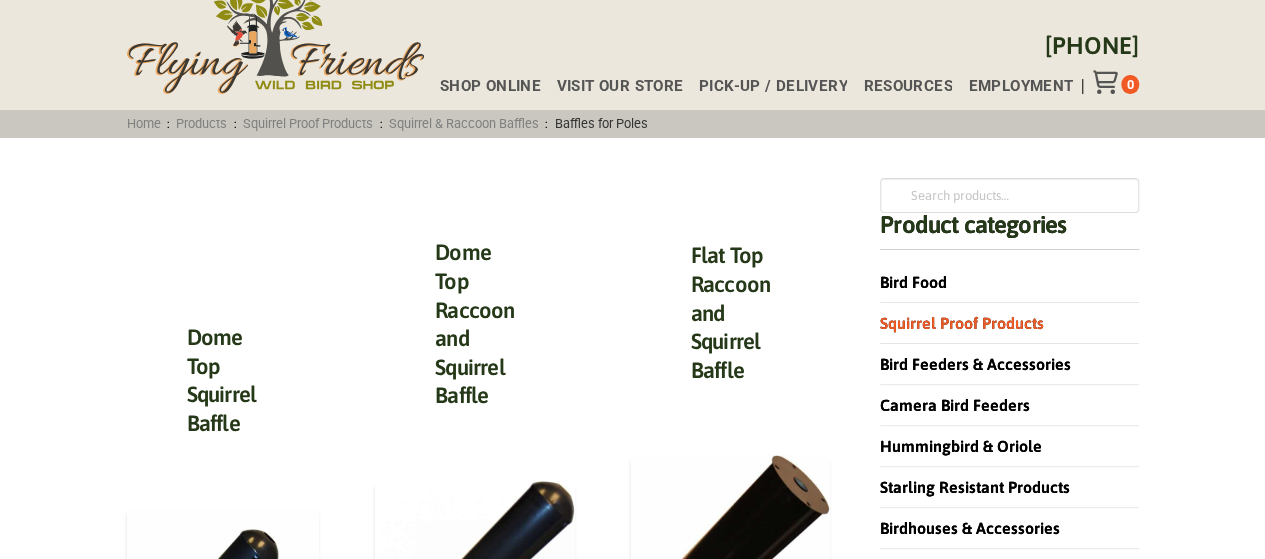 scroll, scrollTop: 0, scrollLeft: 0, axis: both 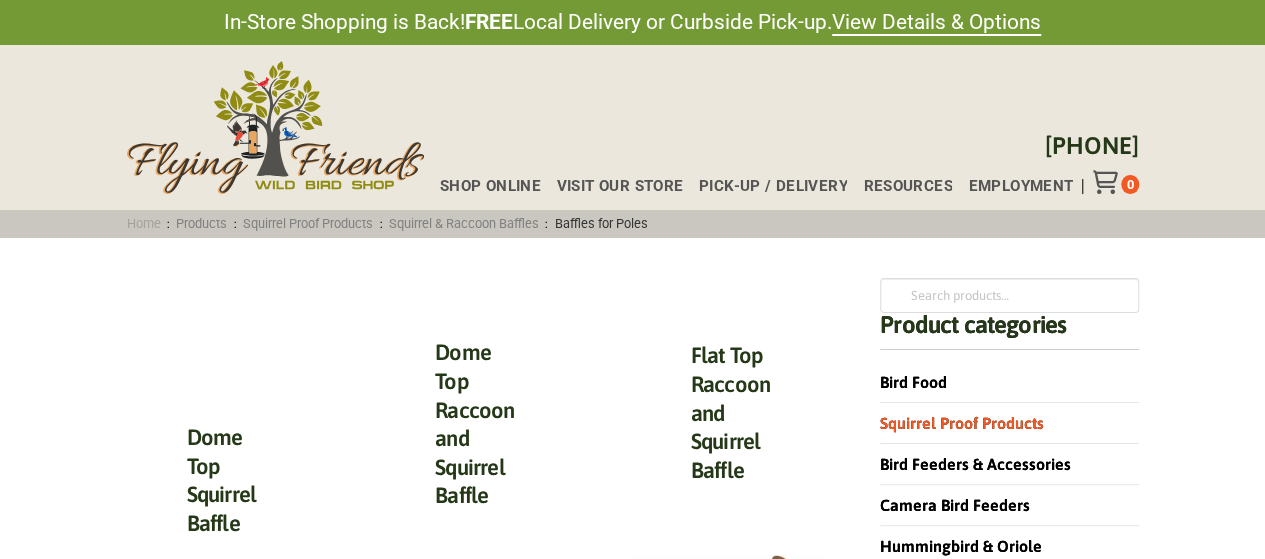 click on "Home" at bounding box center [143, 223] 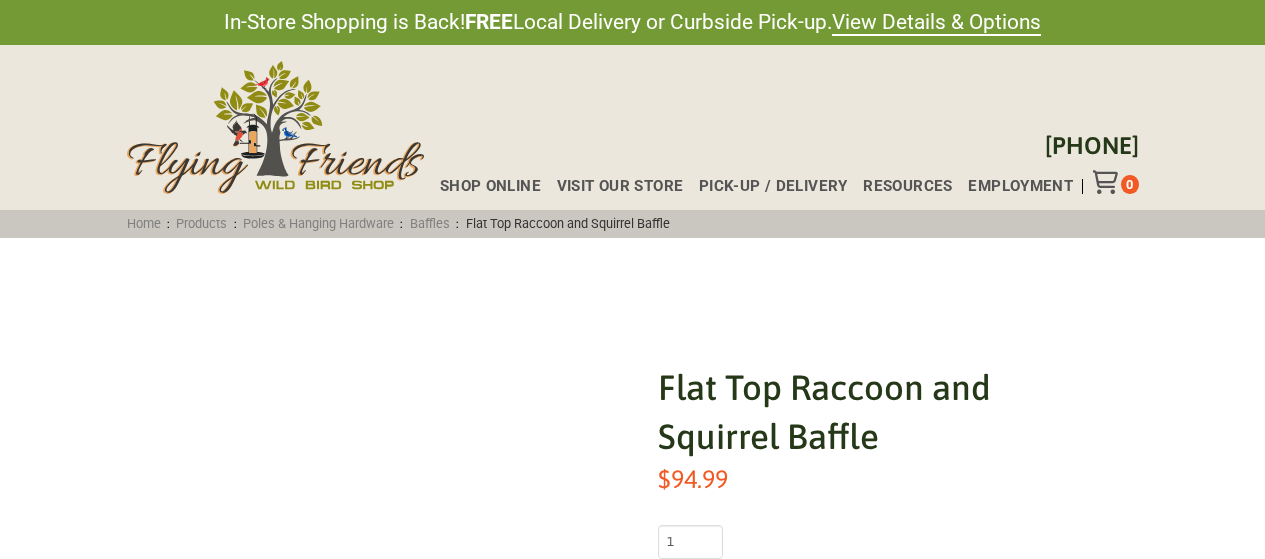scroll, scrollTop: 0, scrollLeft: 0, axis: both 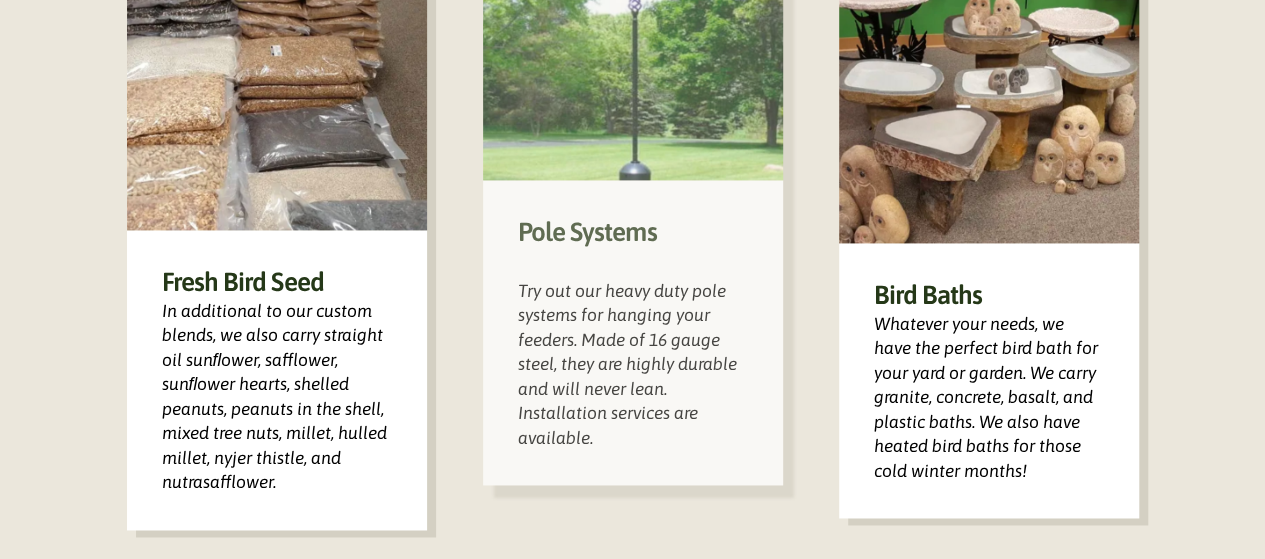 click at bounding box center (633, 46) 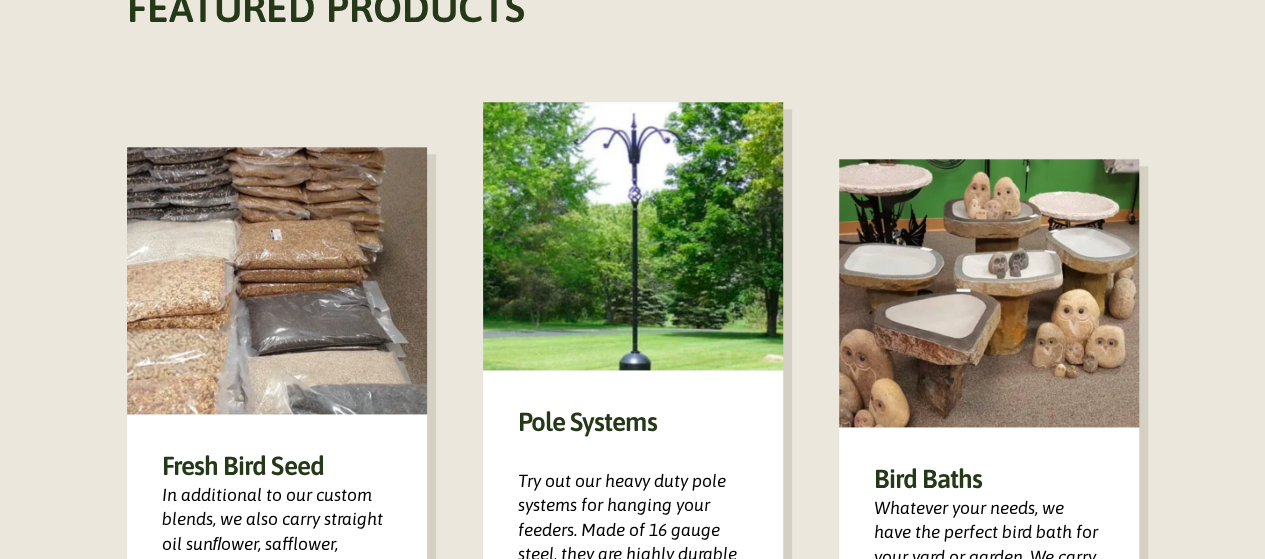 scroll, scrollTop: 1267, scrollLeft: 0, axis: vertical 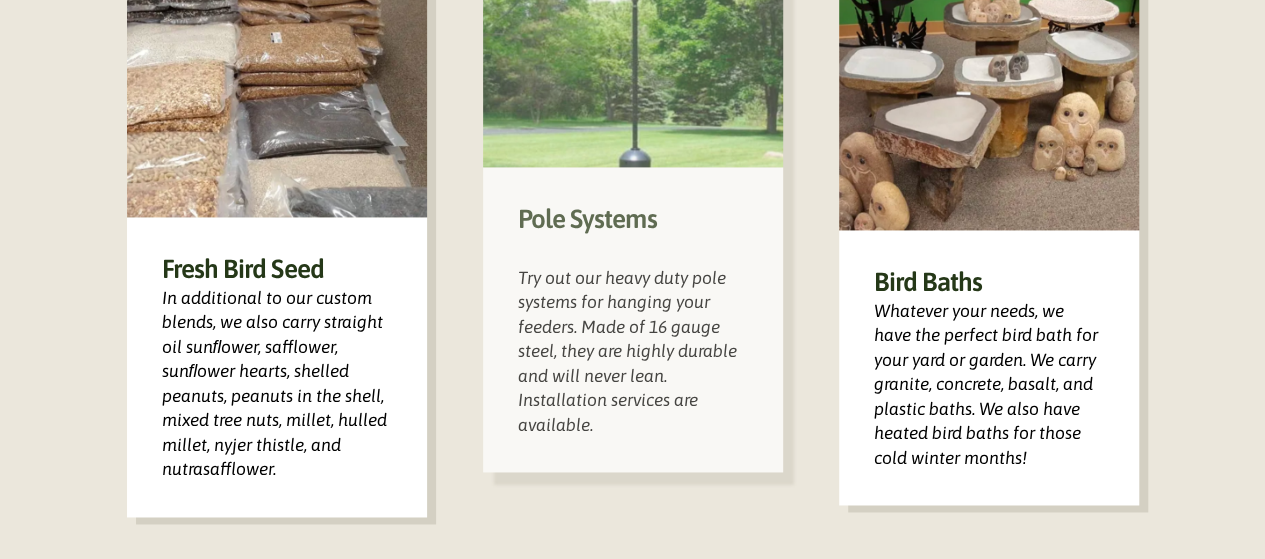 click on "Pole Systems
Try out our heavy duty pole systems for hanging your feeders. Made of 16 gauge steel, they are highly durable and will never lean.	Installation services are available." at bounding box center (633, 319) 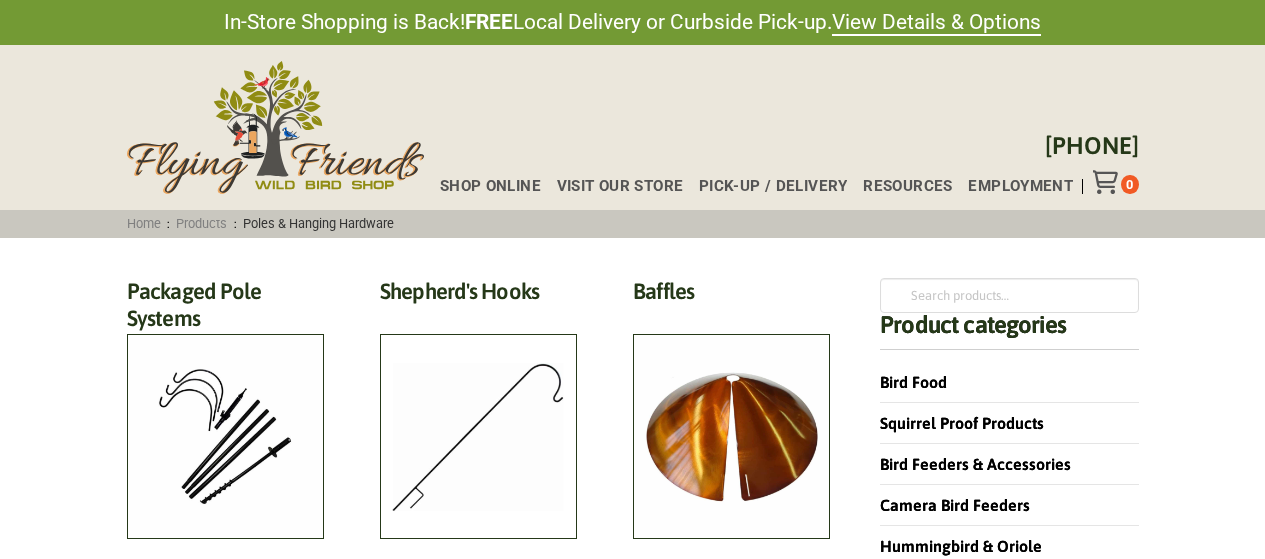 scroll, scrollTop: 0, scrollLeft: 0, axis: both 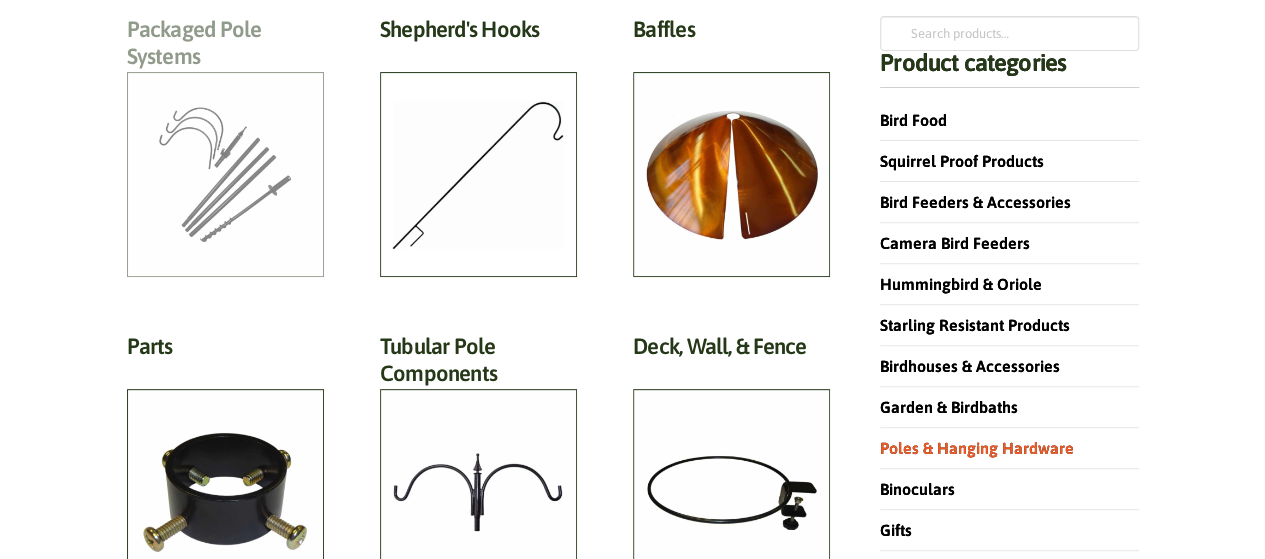 click on "Packaged Pole Systems  (3)" at bounding box center [225, 48] 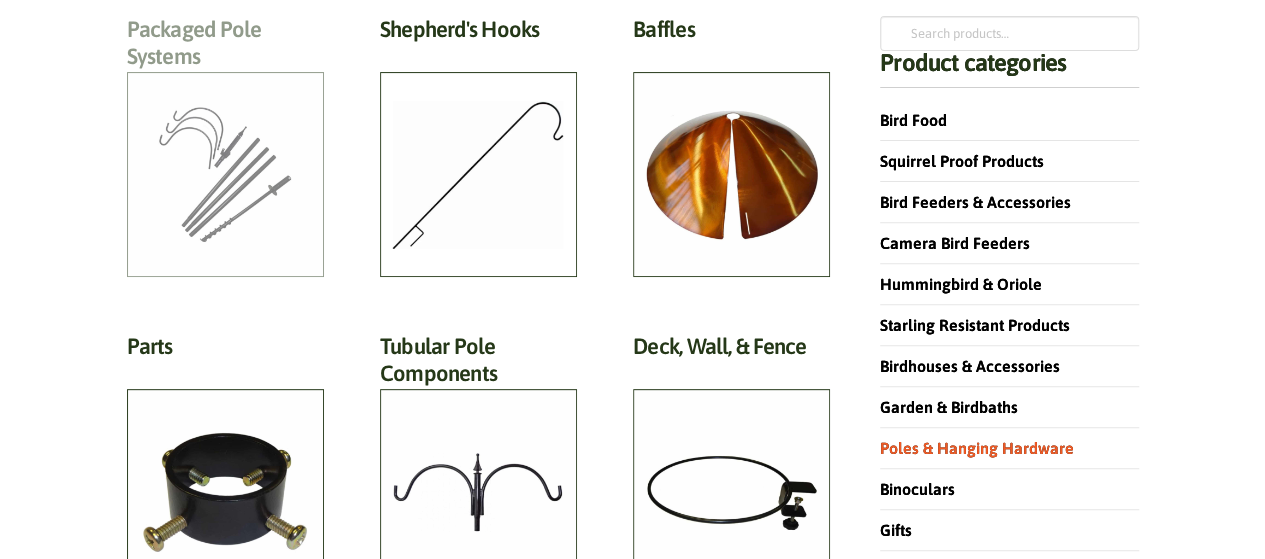 scroll, scrollTop: 262, scrollLeft: 0, axis: vertical 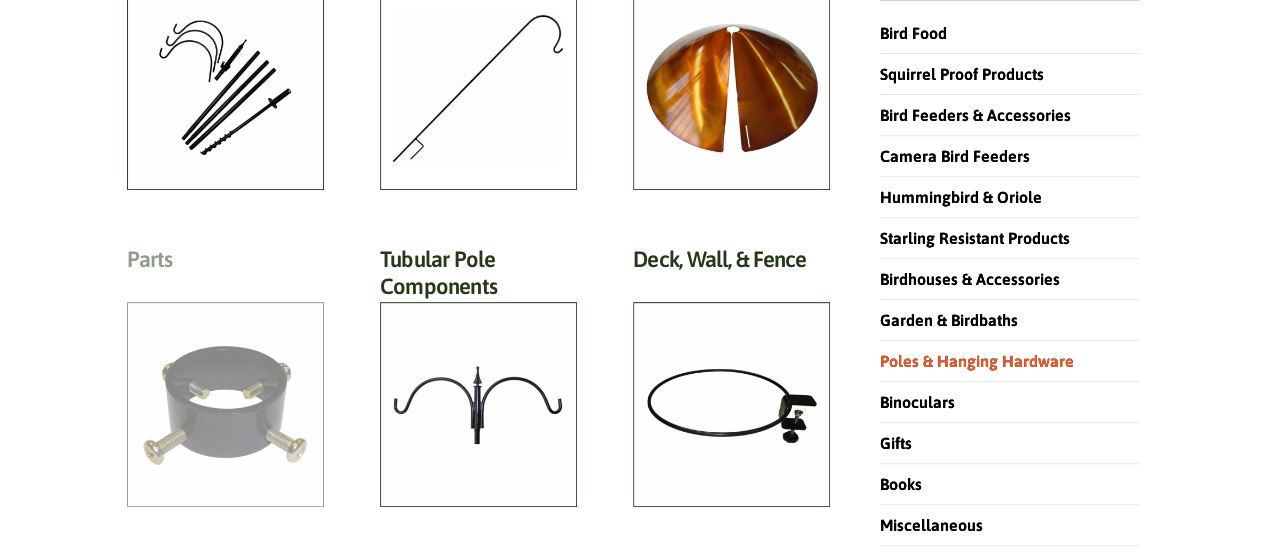 click on "Parts  (13)" at bounding box center (225, 264) 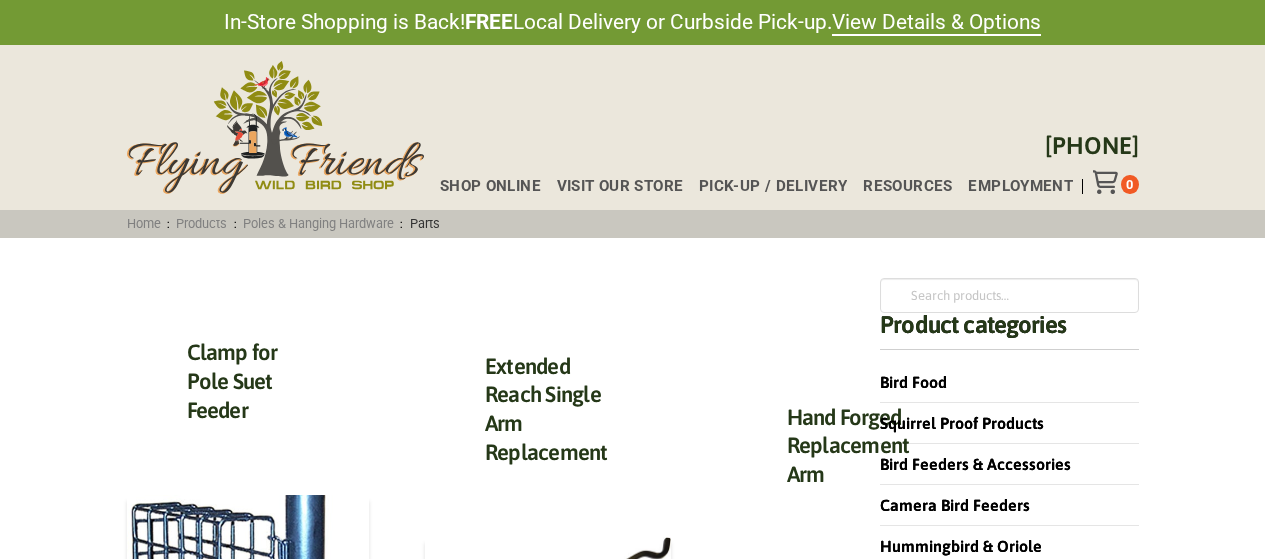 scroll, scrollTop: 0, scrollLeft: 0, axis: both 